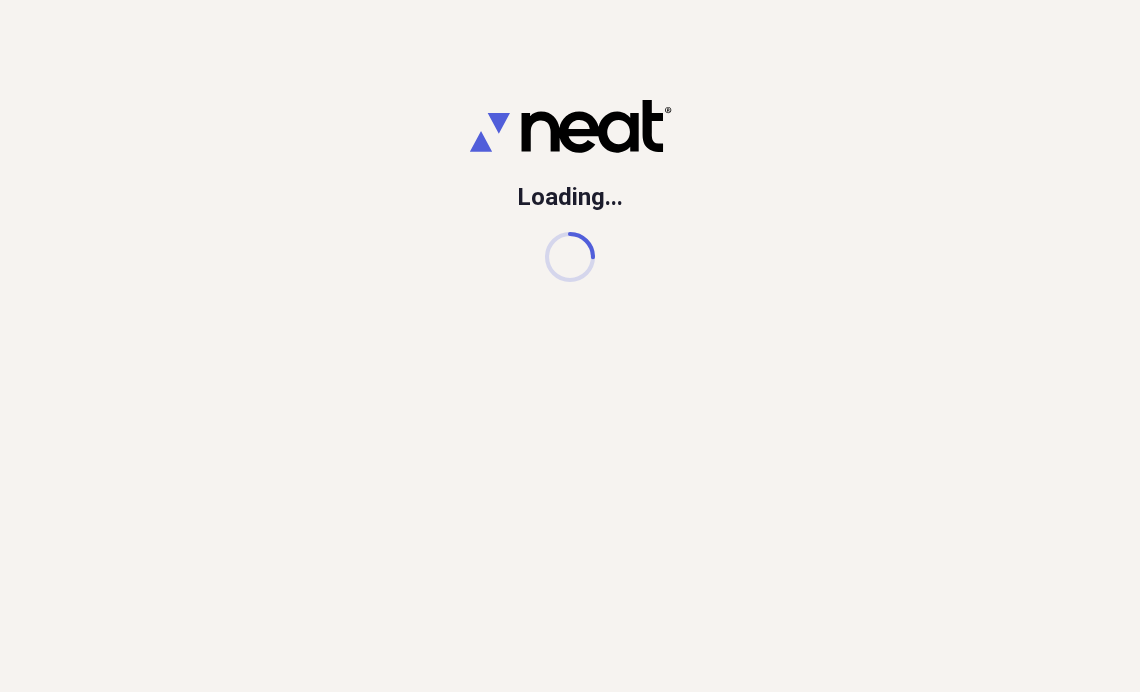 scroll, scrollTop: 0, scrollLeft: 0, axis: both 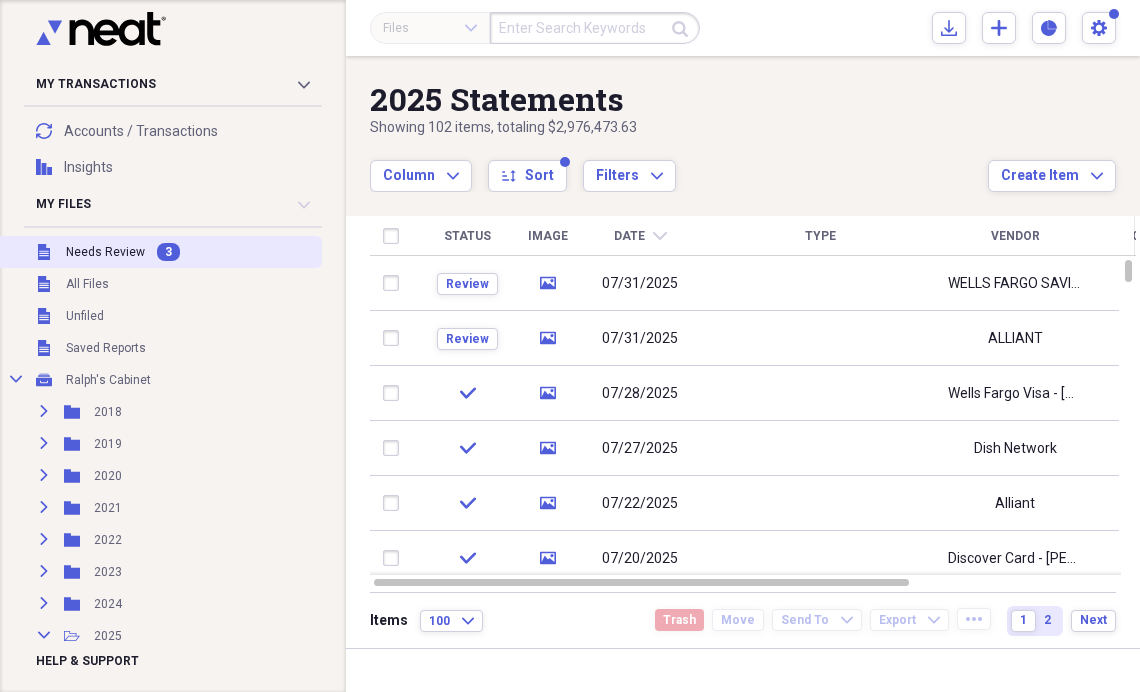 click on "3" at bounding box center [168, 252] 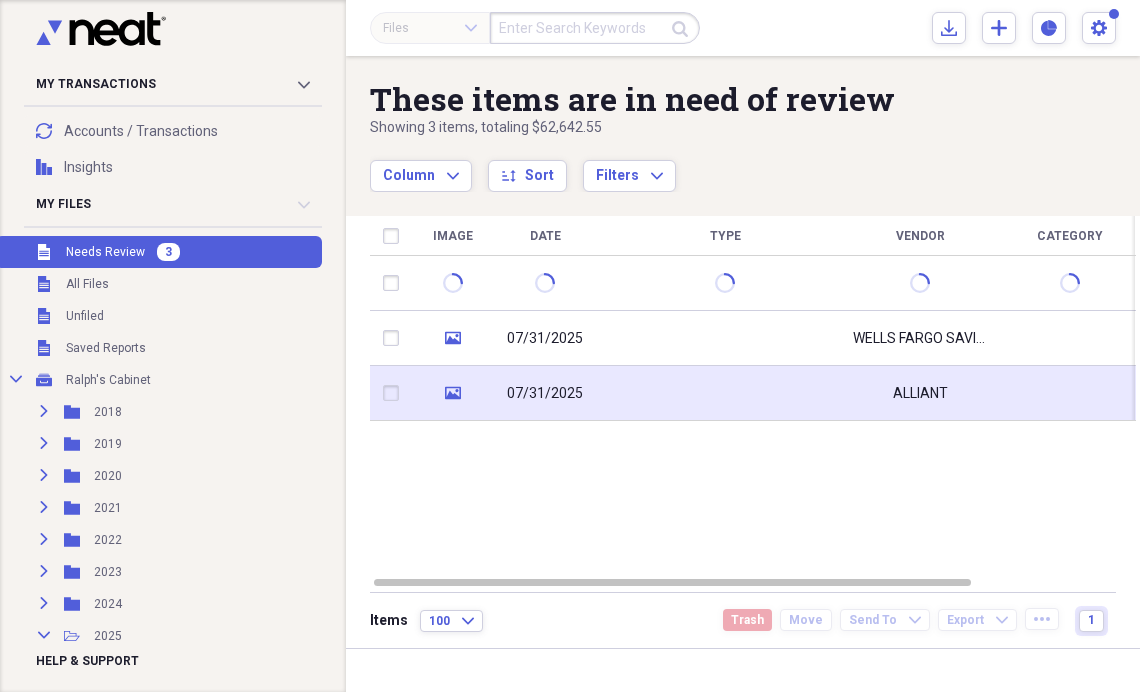 click on "07/31/2025" at bounding box center (545, 394) 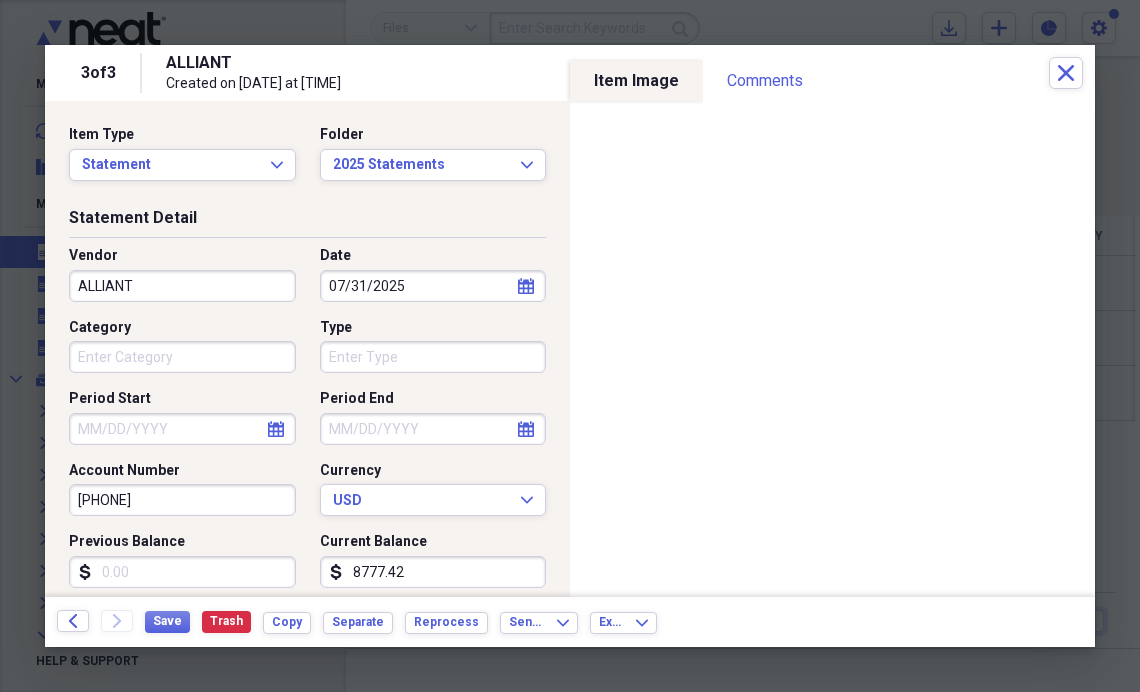 click on "ALLIANT" at bounding box center (182, 286) 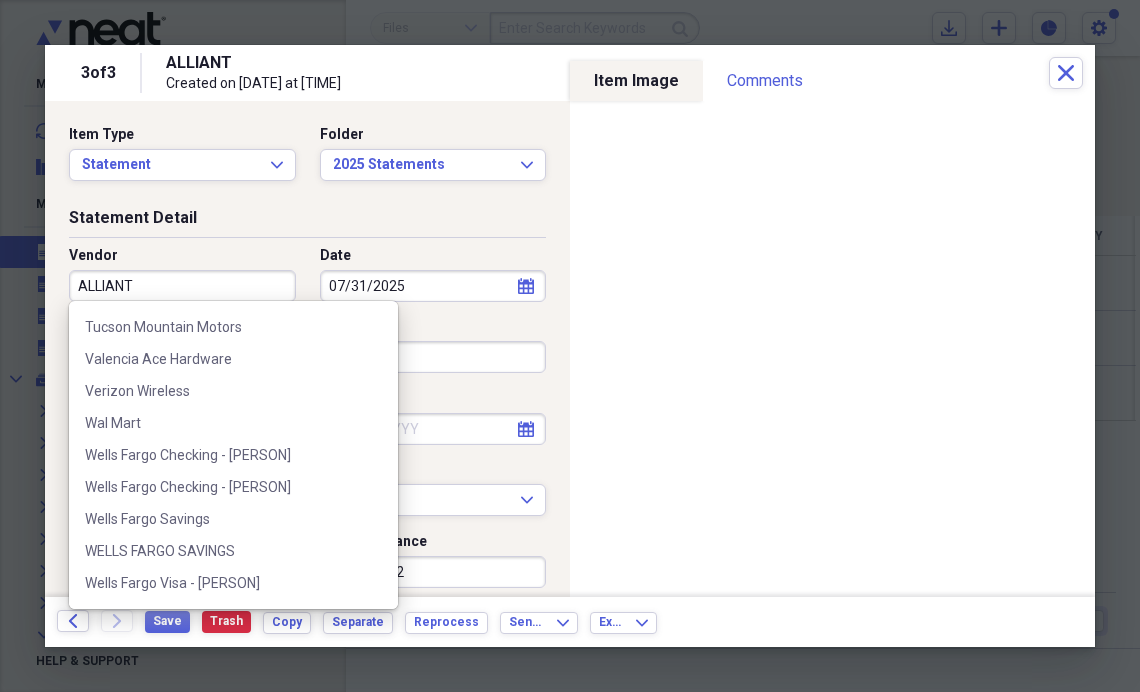 scroll, scrollTop: 954, scrollLeft: 0, axis: vertical 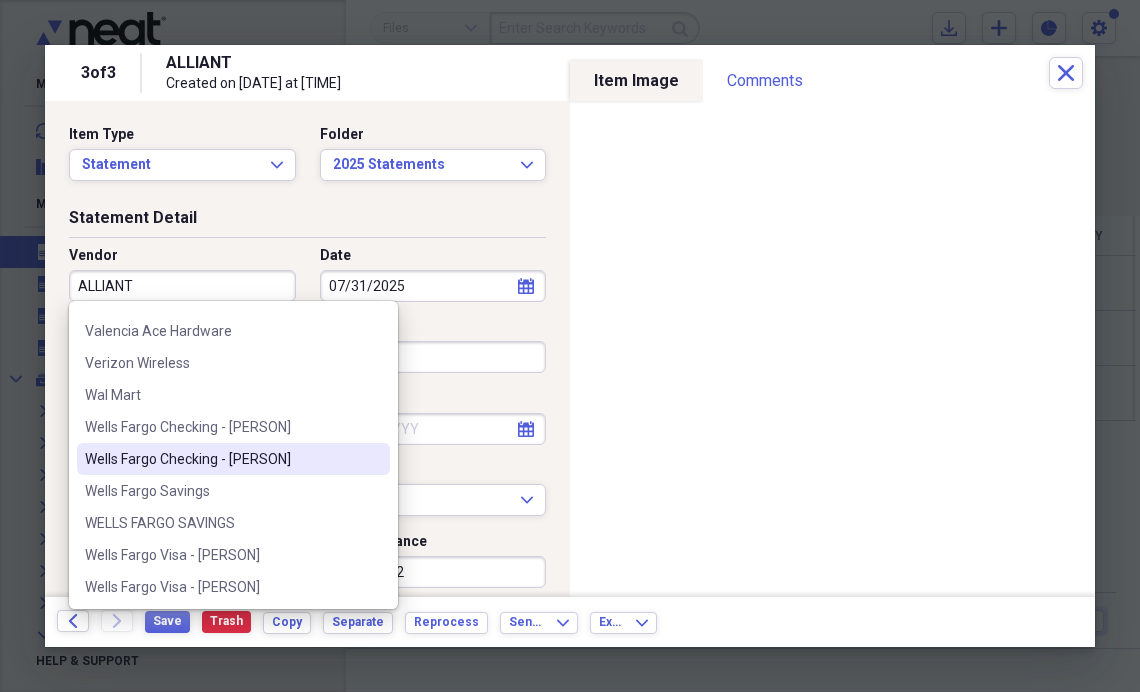 click on "Wells Fargo Checking - [PERSON]" at bounding box center (221, 459) 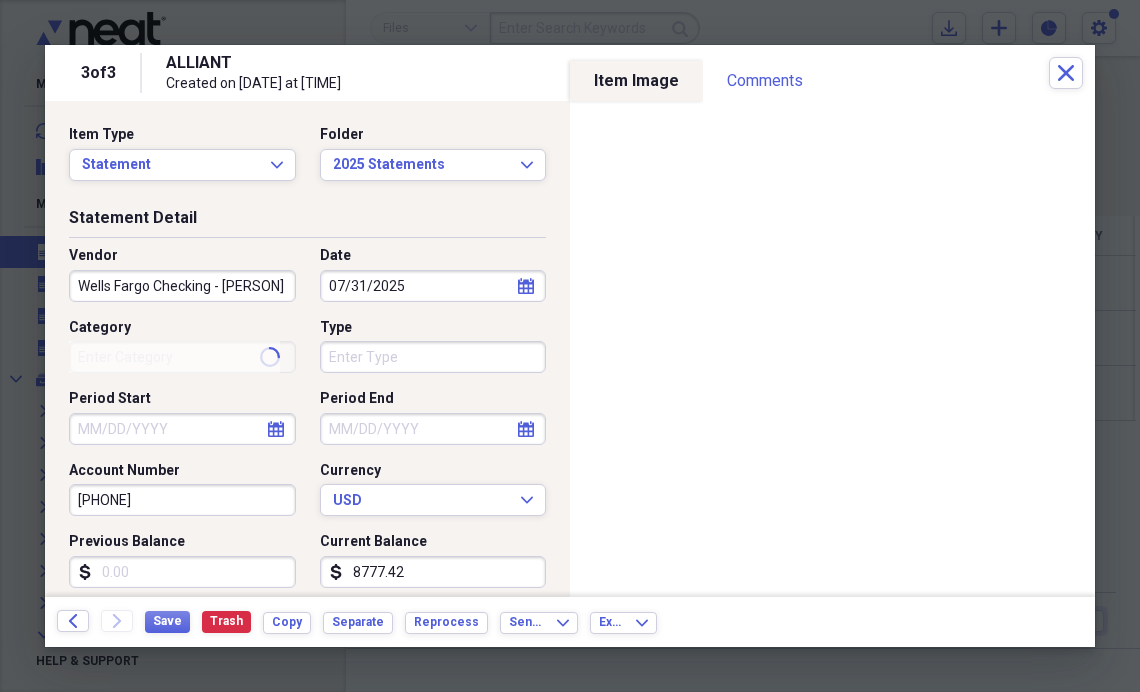 type on "Finance" 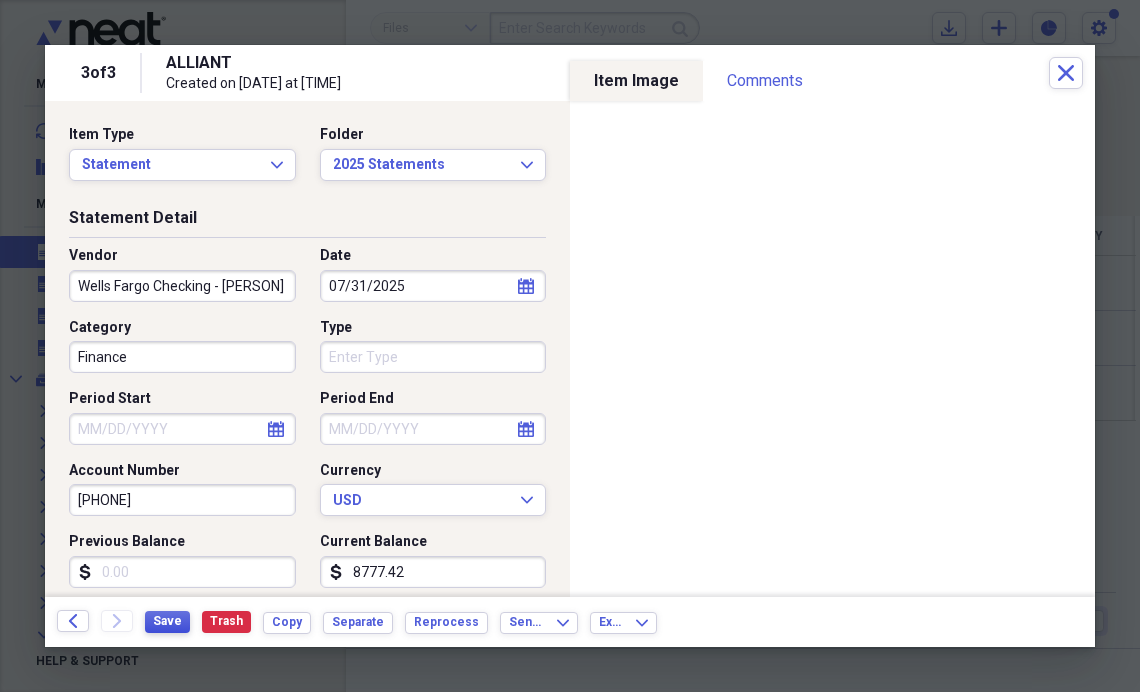 click on "Save" at bounding box center [167, 621] 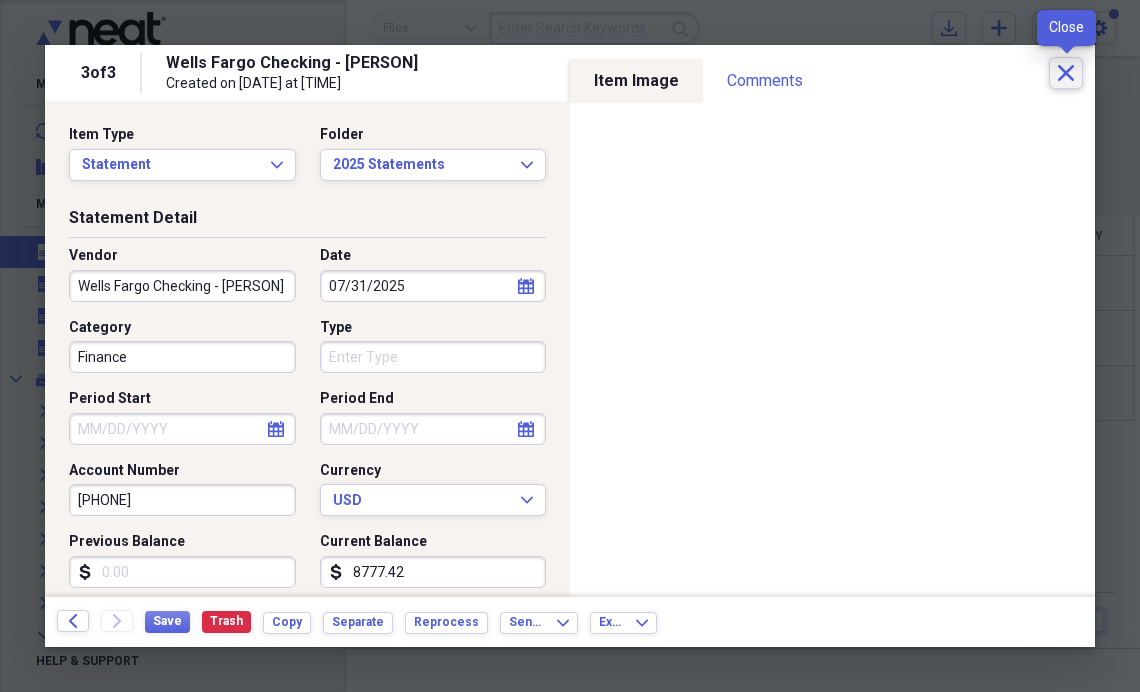 click 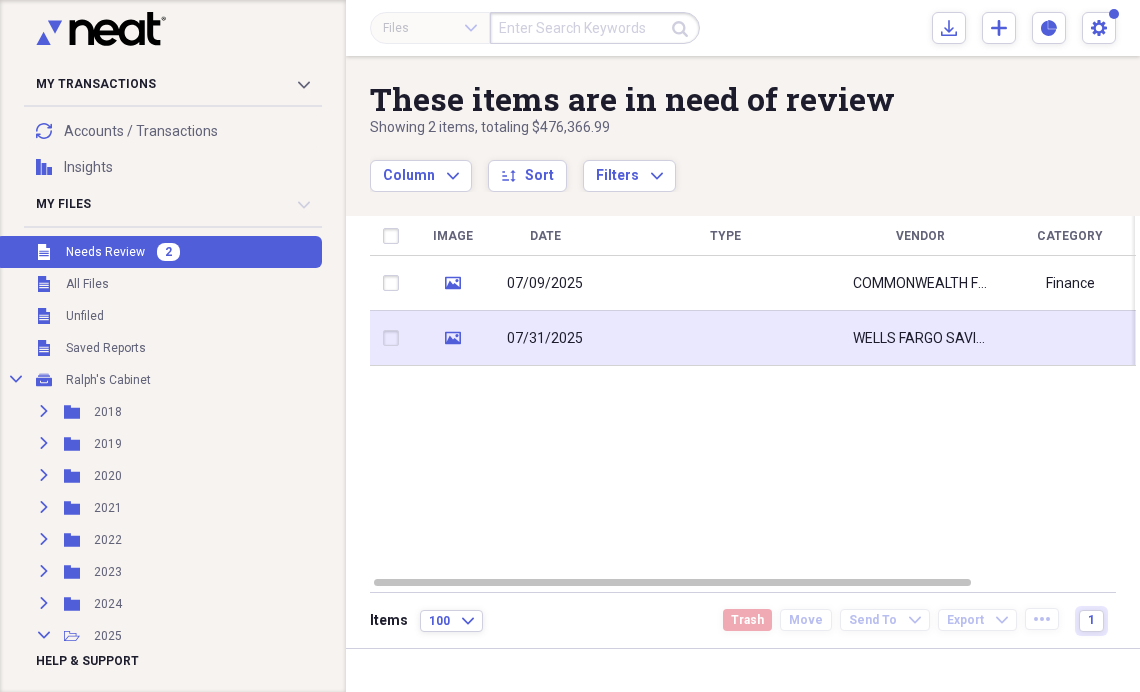 click on "07/31/2025" at bounding box center [545, 339] 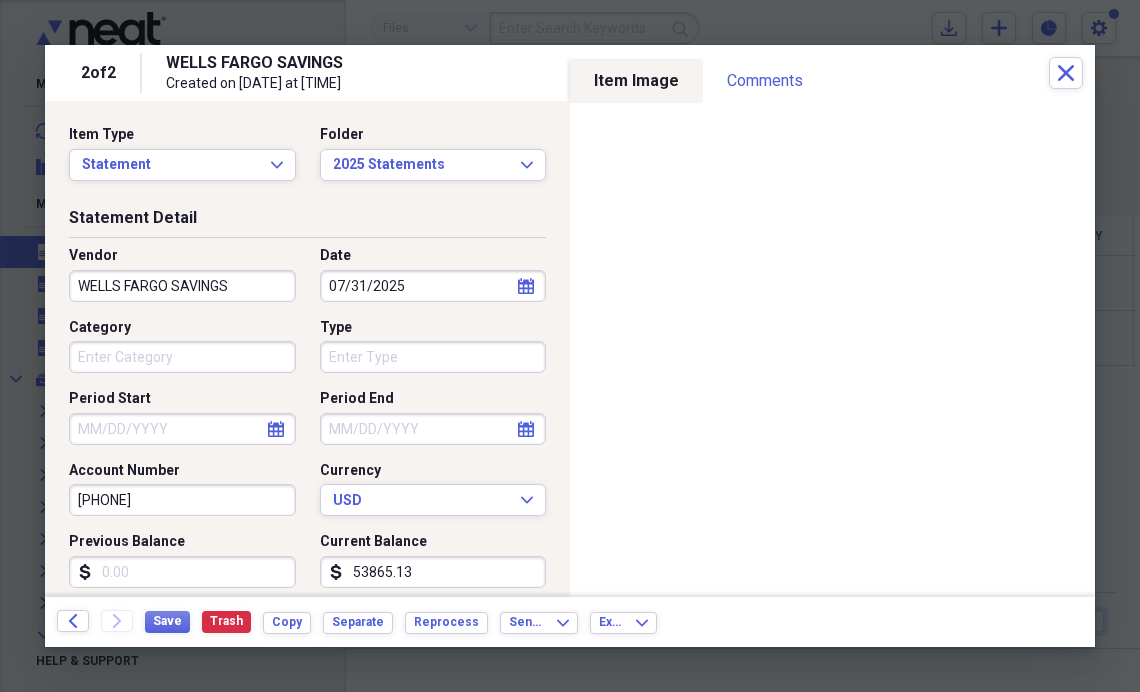 click on "WELLS FARGO SAVINGS" at bounding box center [182, 286] 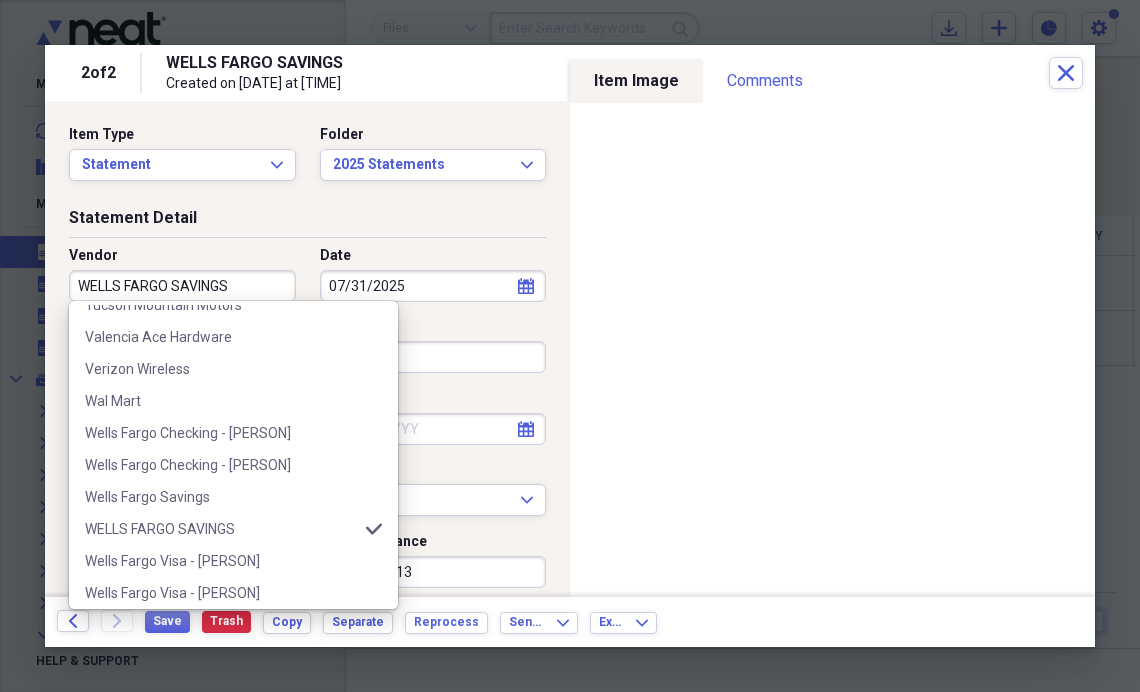 scroll, scrollTop: 922, scrollLeft: 0, axis: vertical 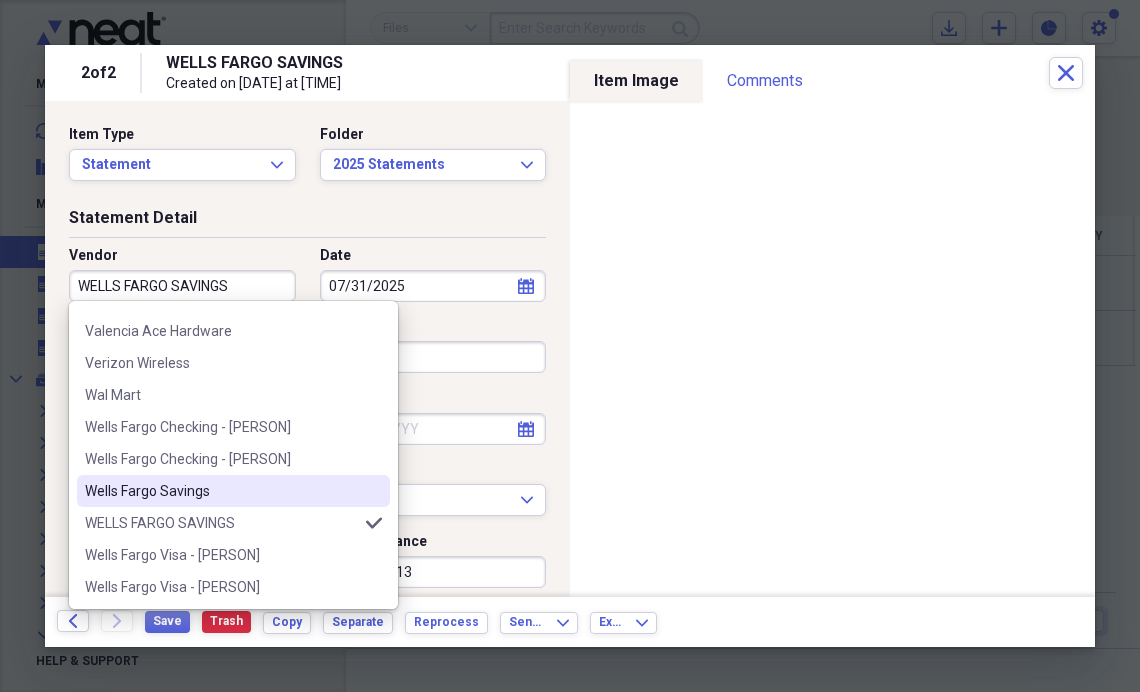 click on "Wells Fargo Savings" at bounding box center [221, 491] 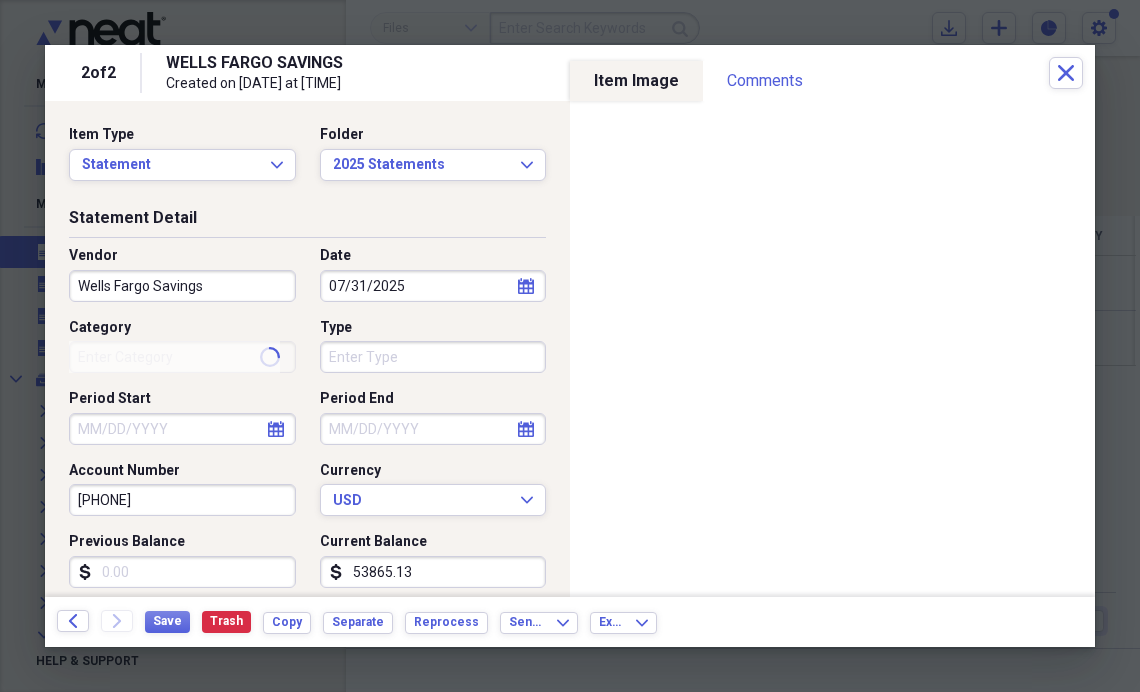 type on "Finance" 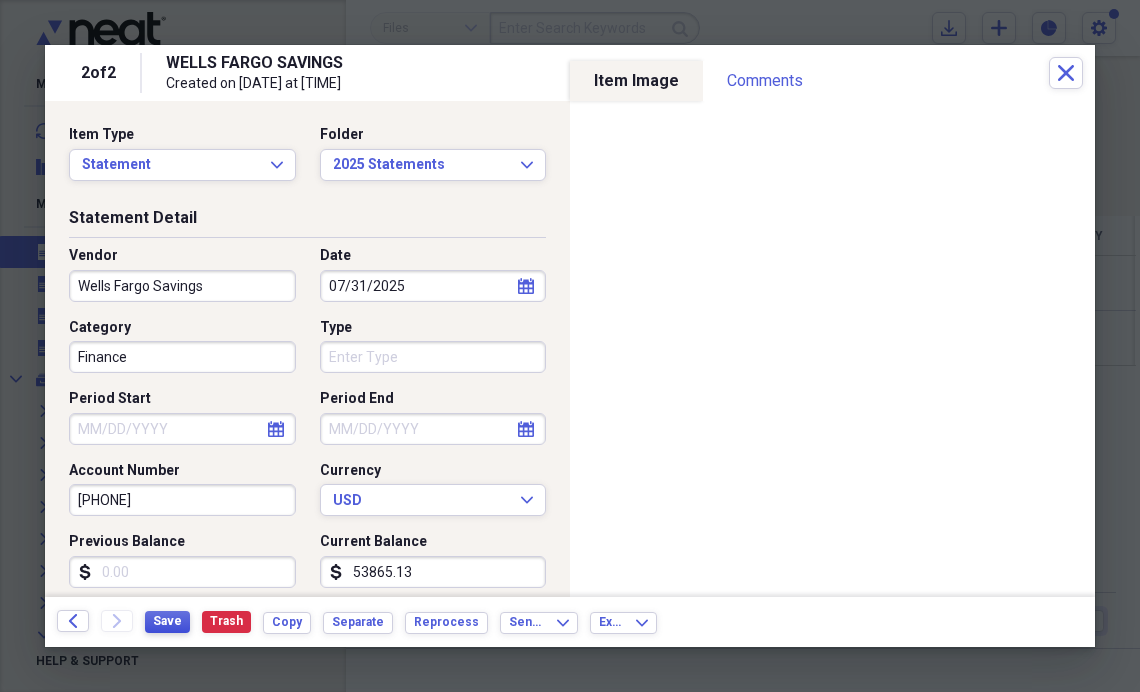 click on "Save" at bounding box center (167, 621) 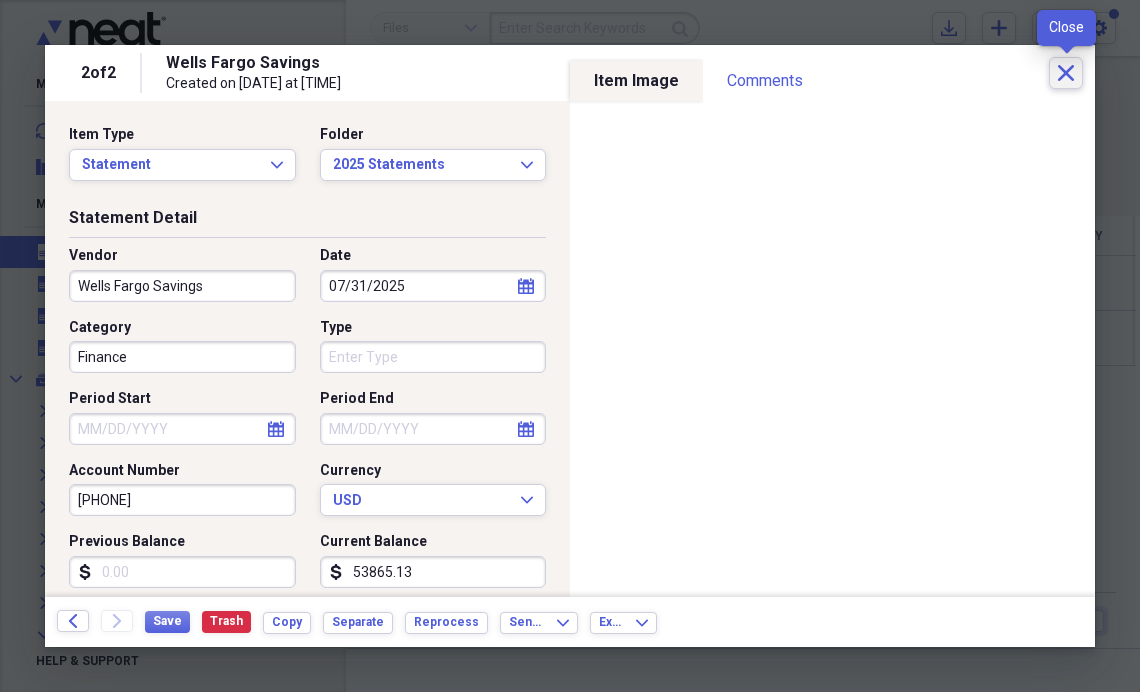 click on "Close" at bounding box center [1066, 73] 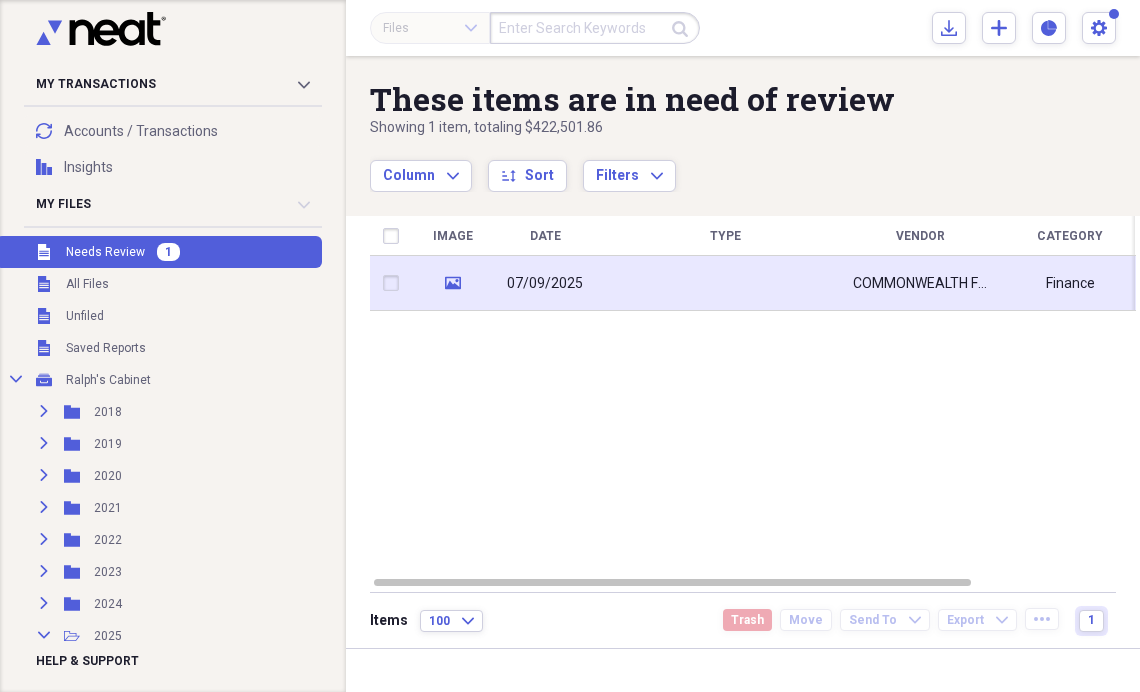 click on "07/09/2025" at bounding box center (545, 284) 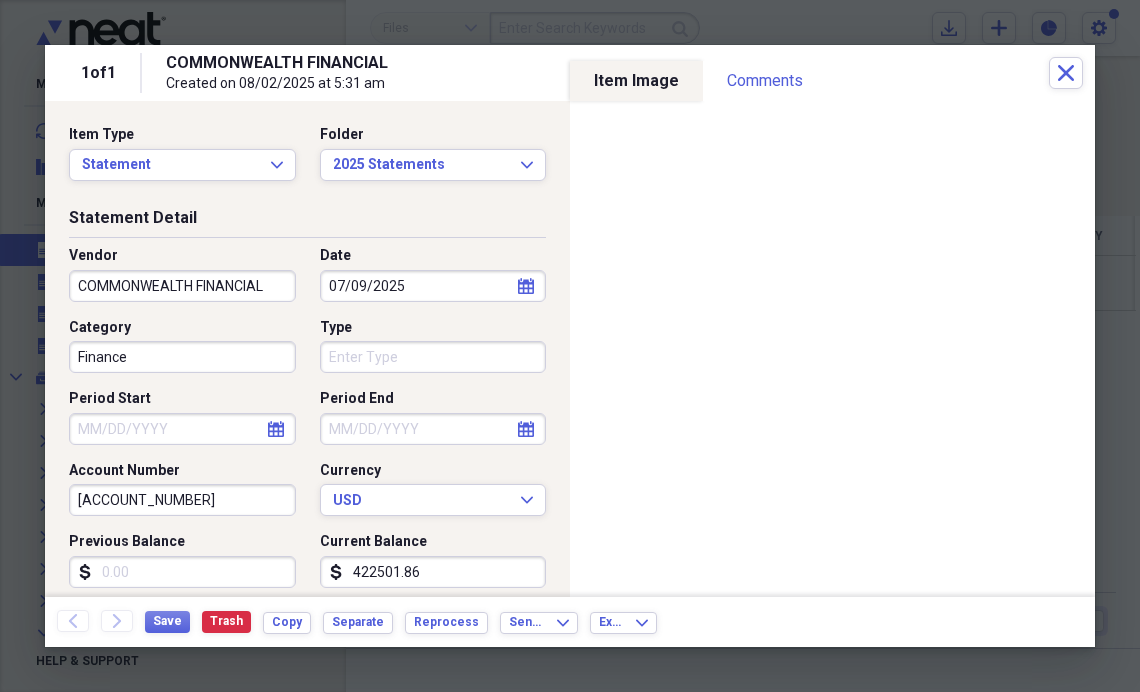 click on "COMMONWEALTH FINANCIAL" at bounding box center (182, 286) 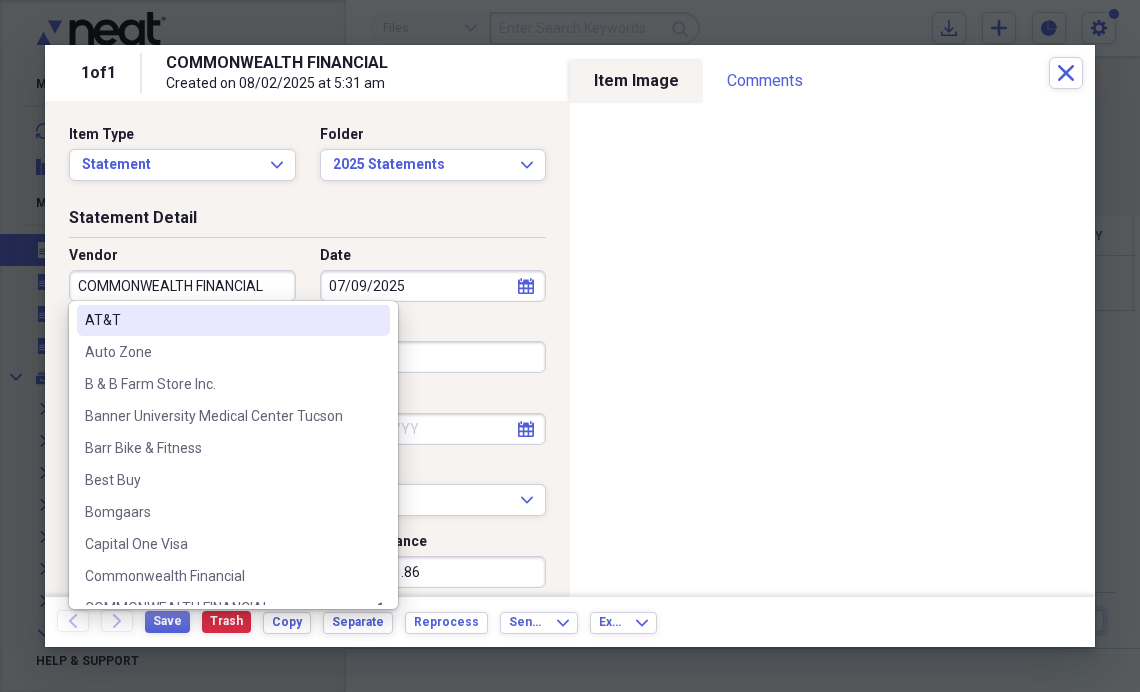 scroll, scrollTop: 222, scrollLeft: 0, axis: vertical 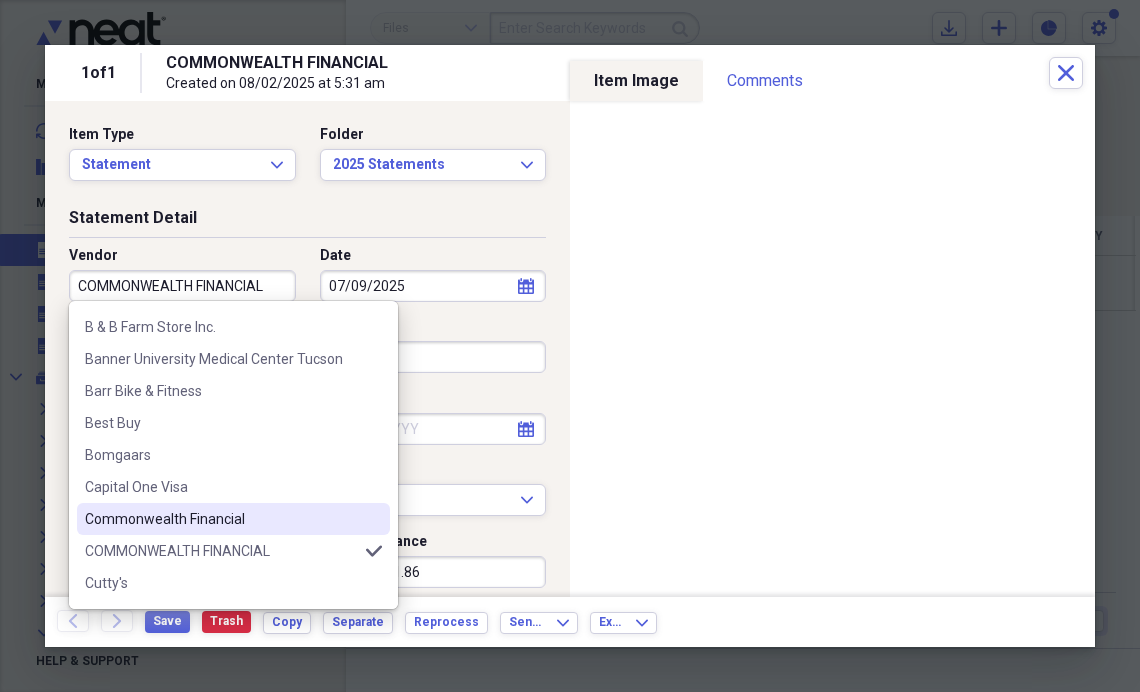 click on "Commonwealth Financial" at bounding box center [221, 519] 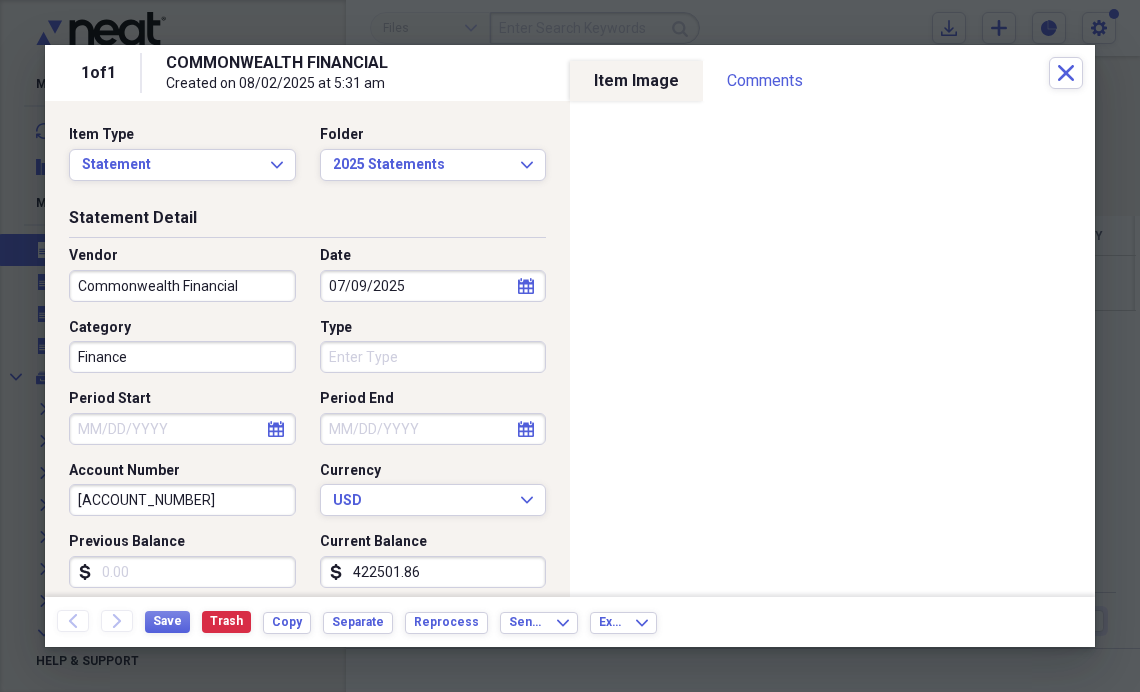 click on "calendar Calendar" at bounding box center (526, 286) 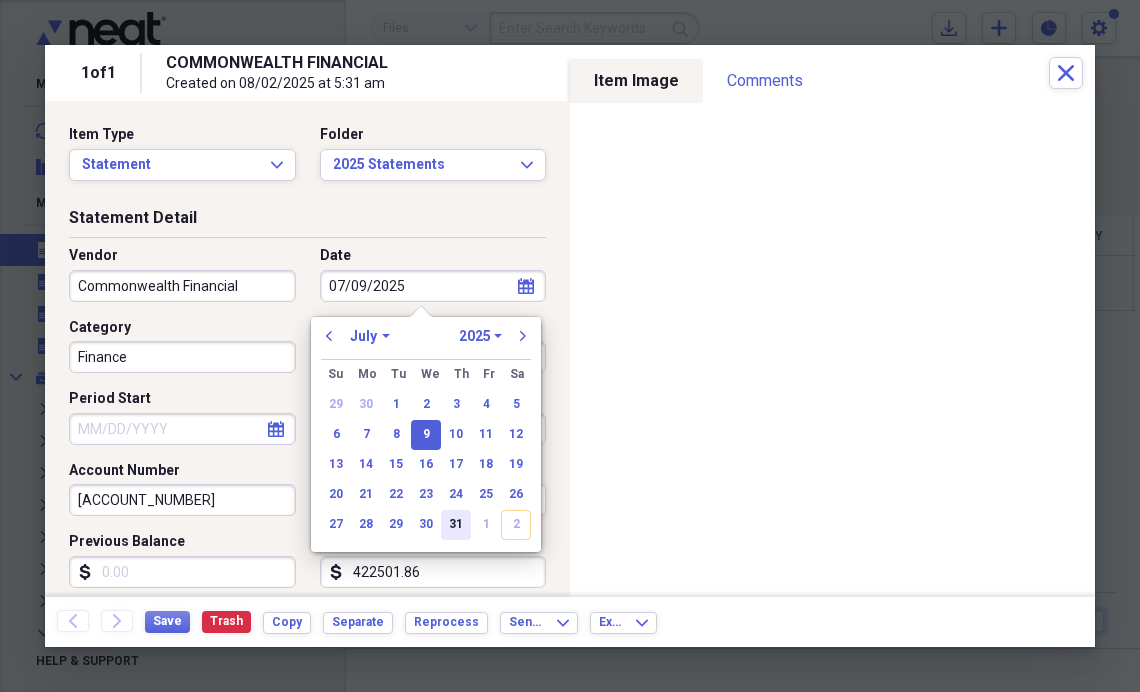 click on "31" at bounding box center (456, 525) 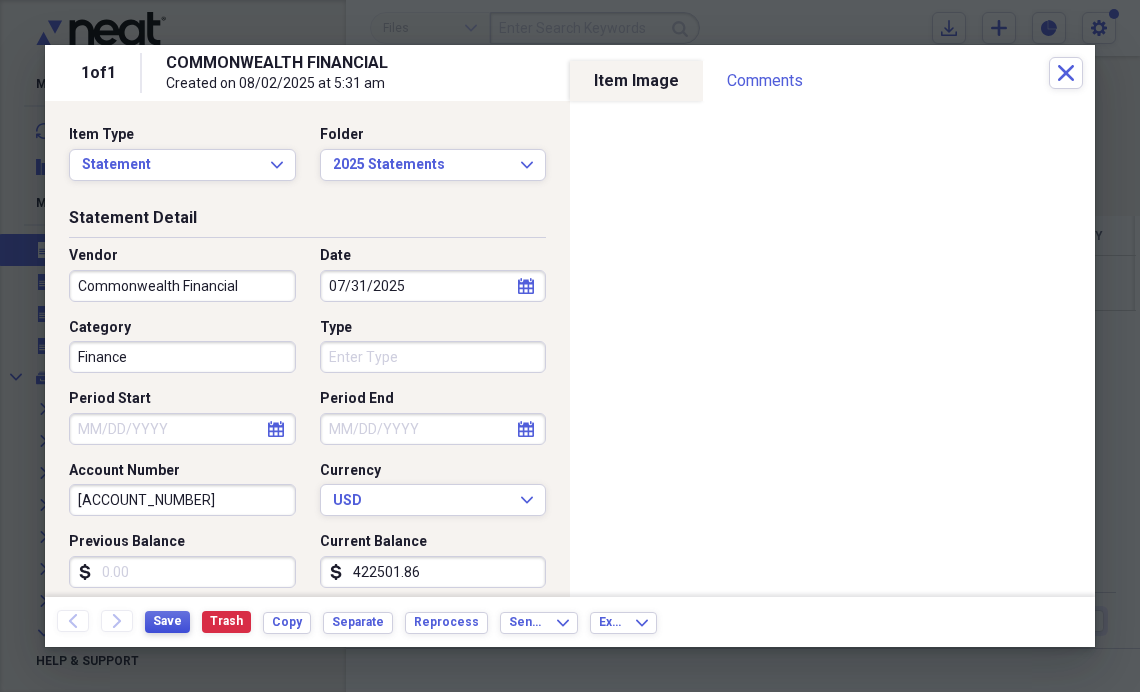 click on "Save" at bounding box center (167, 621) 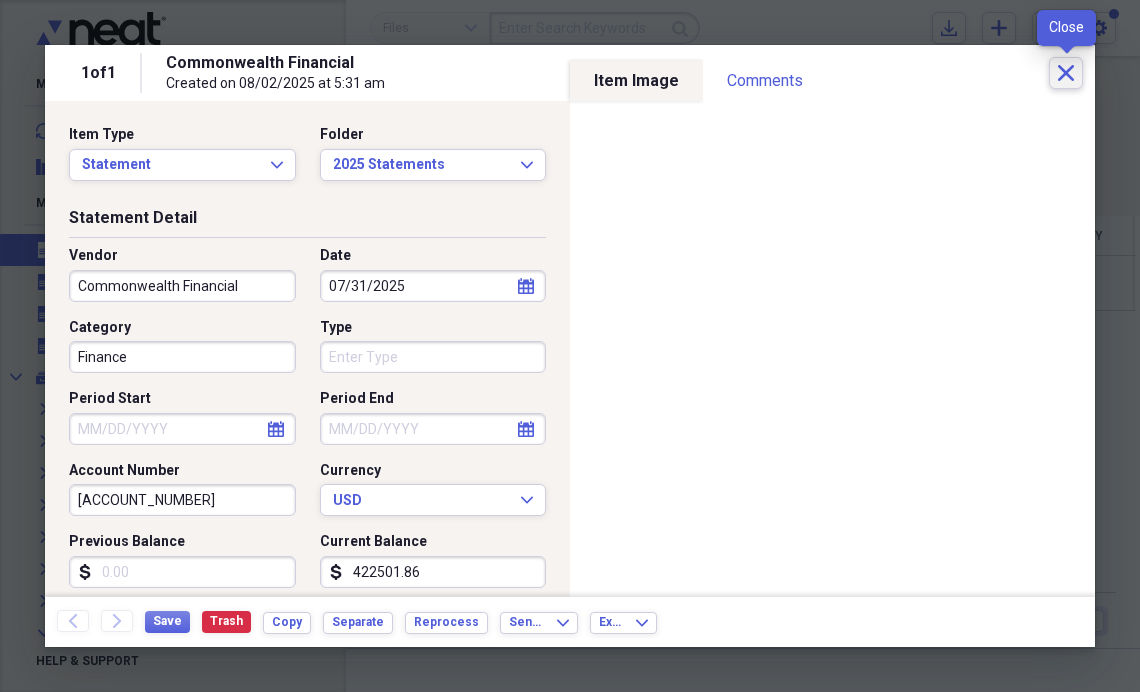click 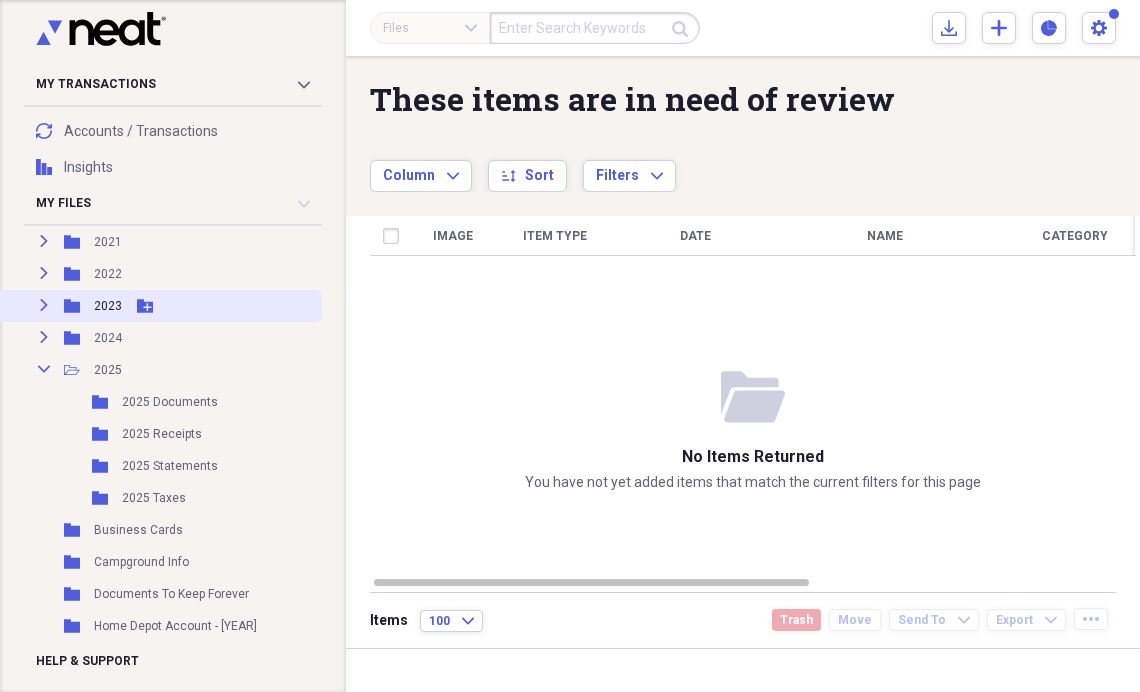 scroll, scrollTop: 333, scrollLeft: 0, axis: vertical 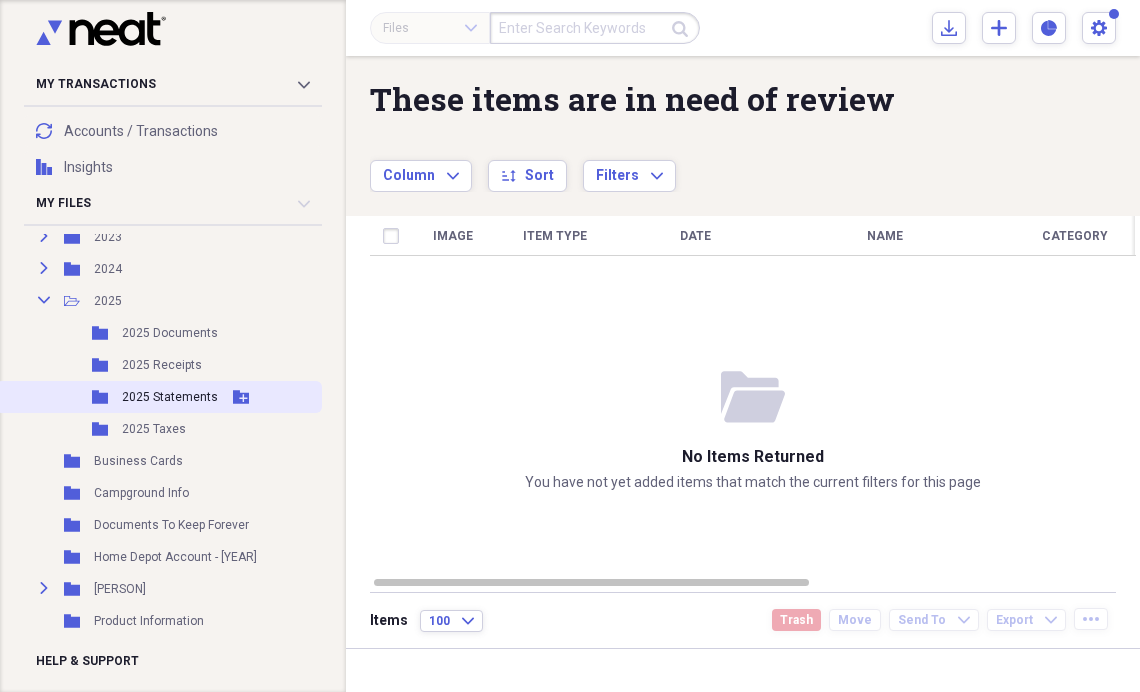 click on "2025 Statements" at bounding box center (170, 397) 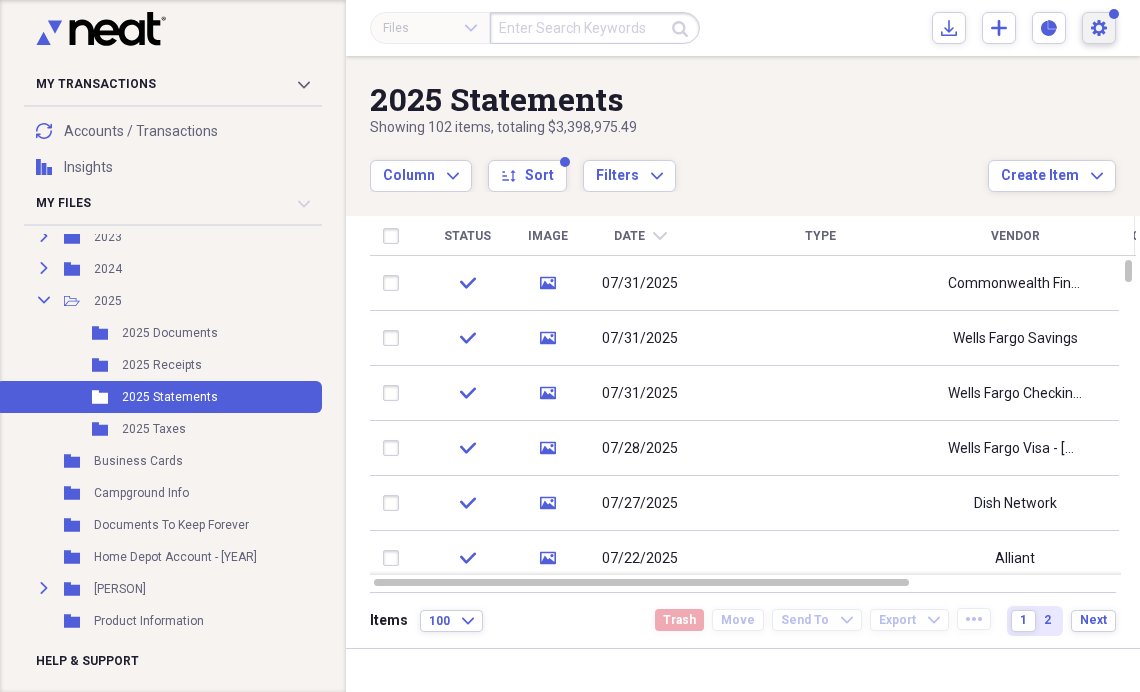 click on "Settings" 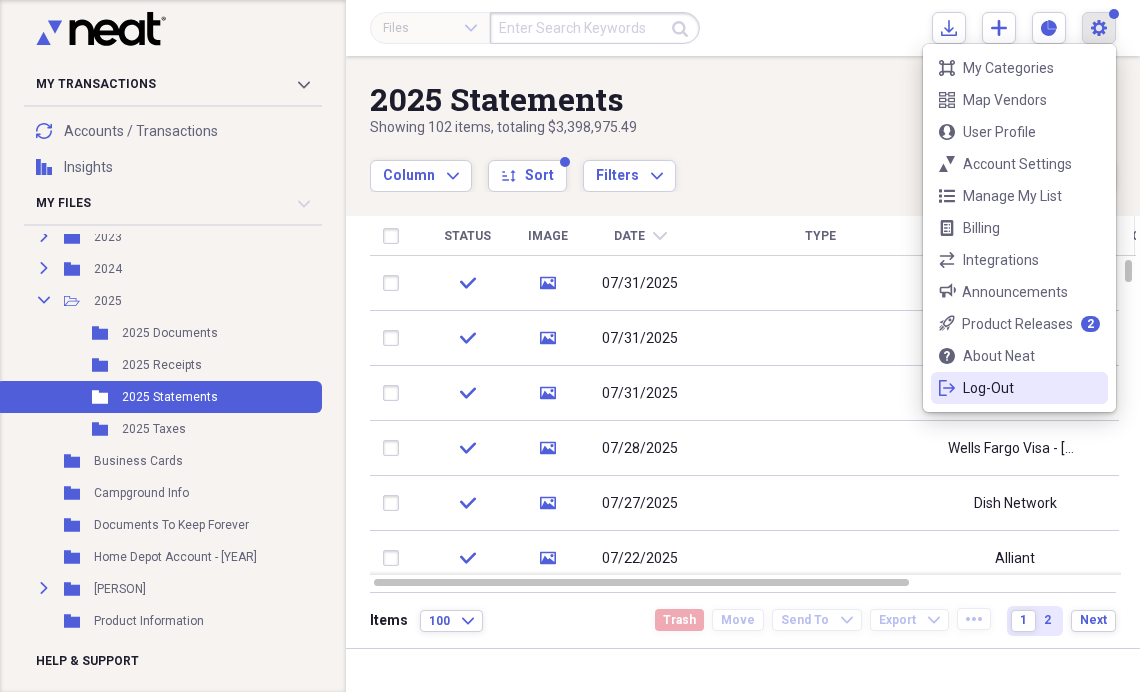 click on "Log-Out" at bounding box center [1019, 388] 